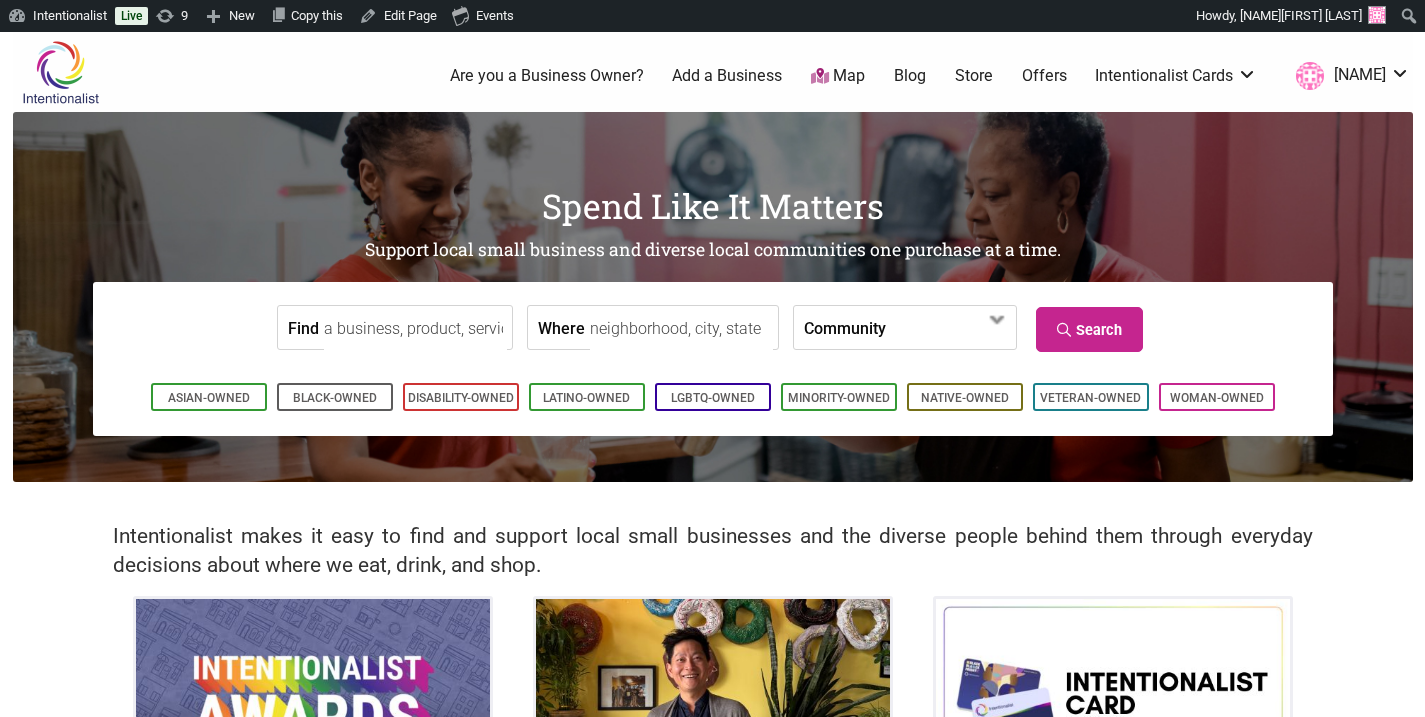 scroll, scrollTop: 0, scrollLeft: 0, axis: both 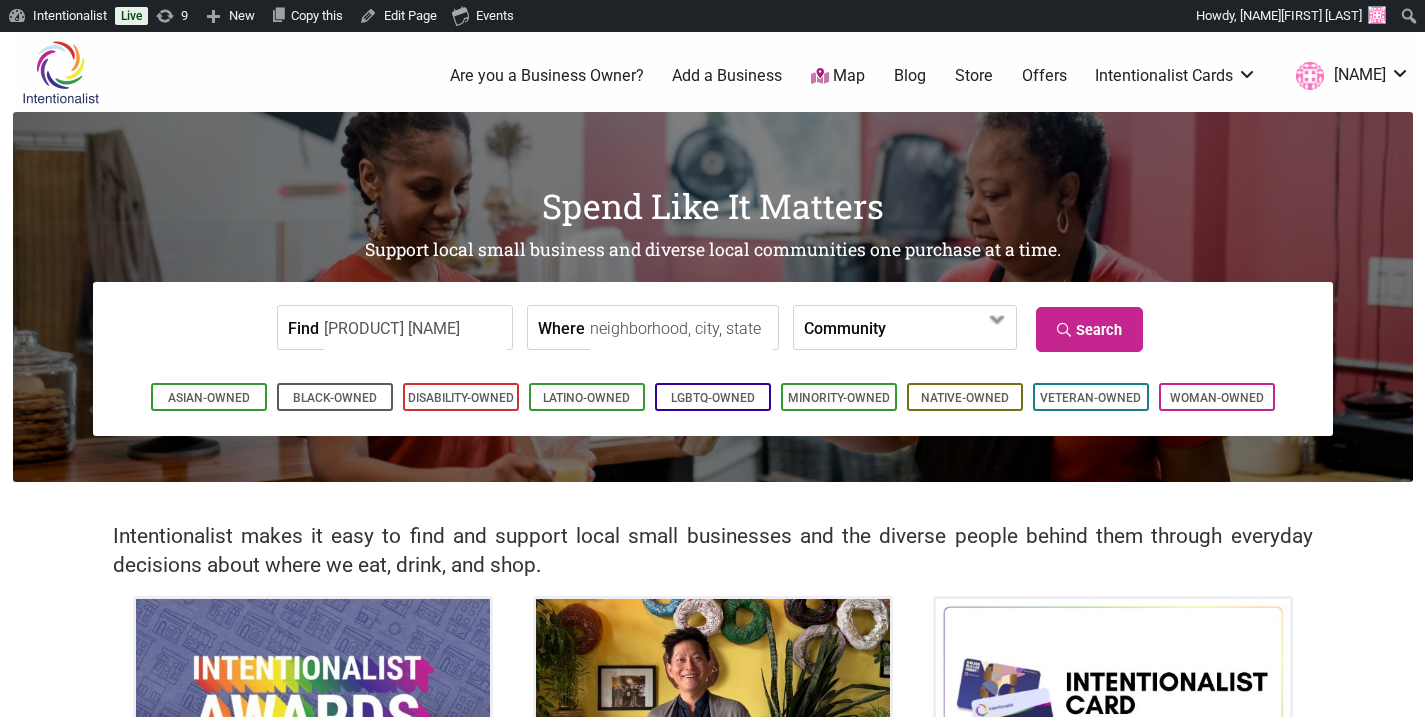 type on "[PRODUCT] [NAME]" 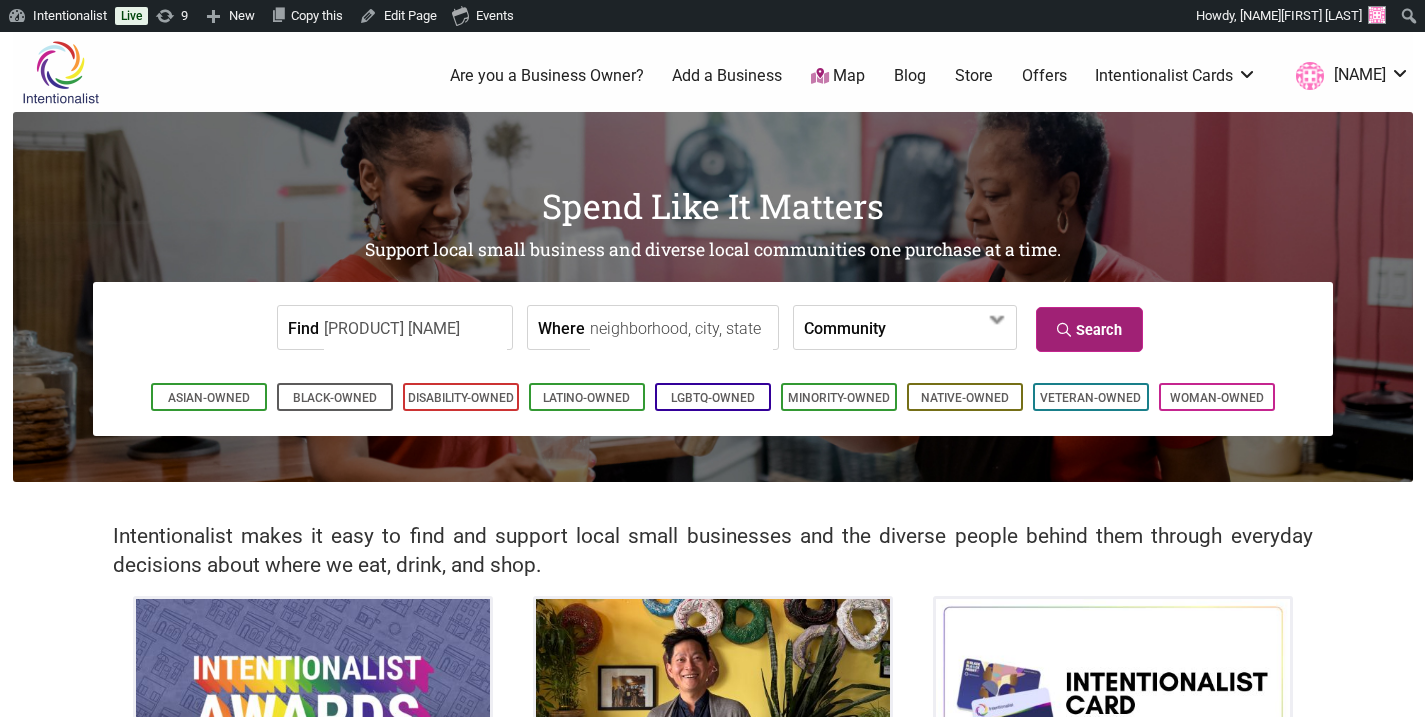 click on "Search" at bounding box center (1089, 329) 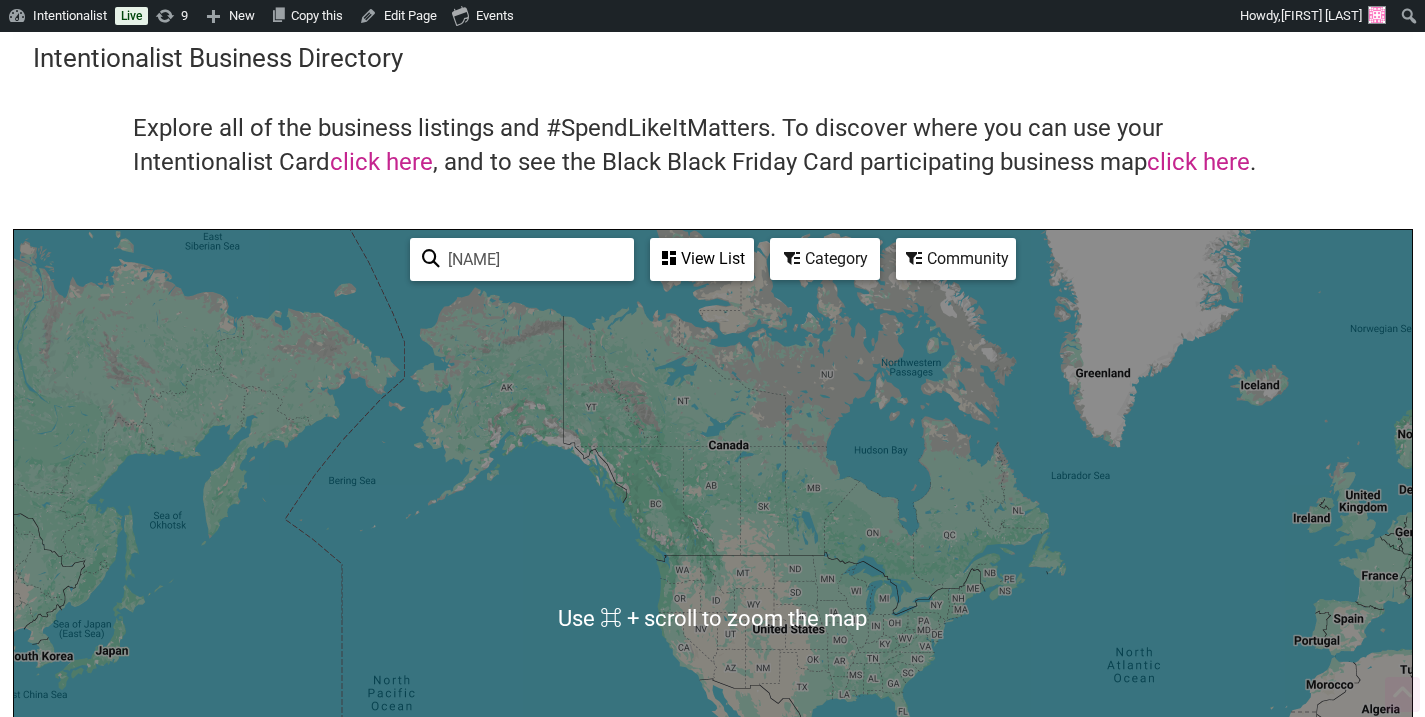 scroll, scrollTop: 0, scrollLeft: 0, axis: both 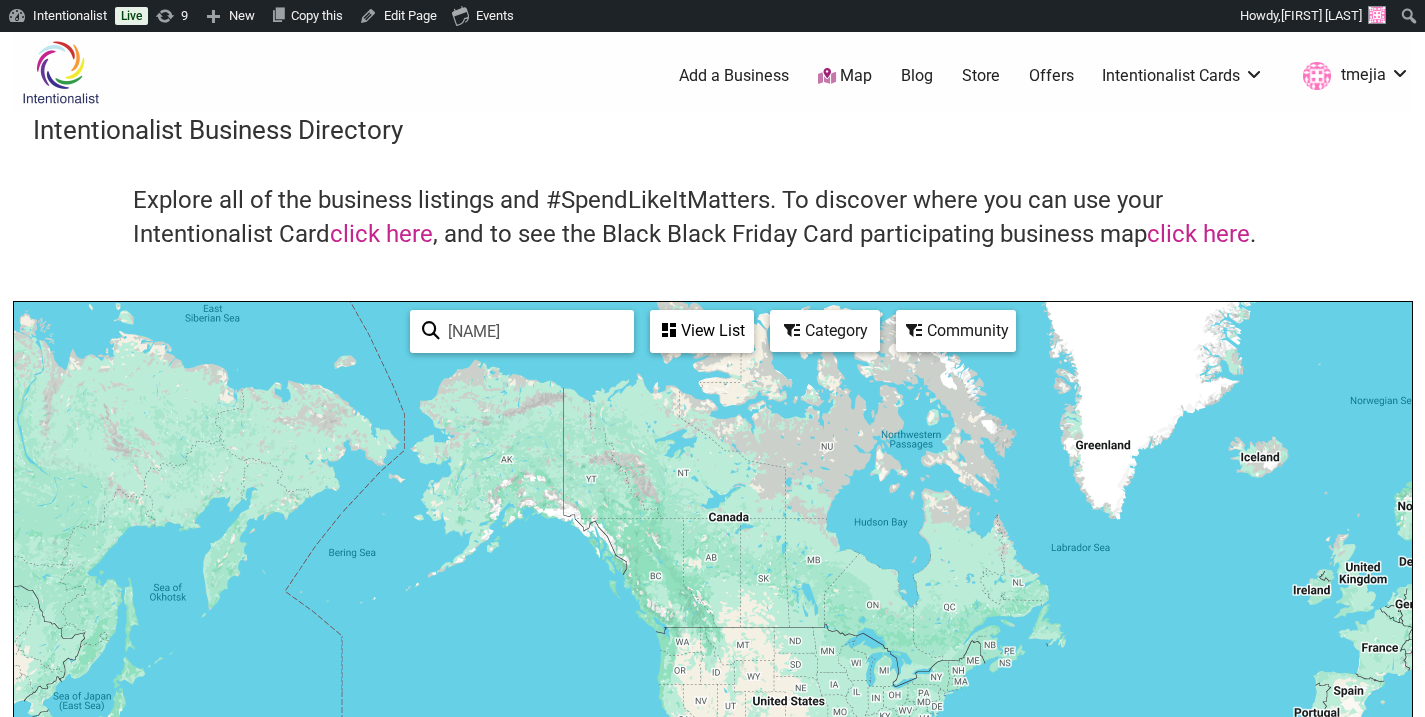 click at bounding box center (60, 72) 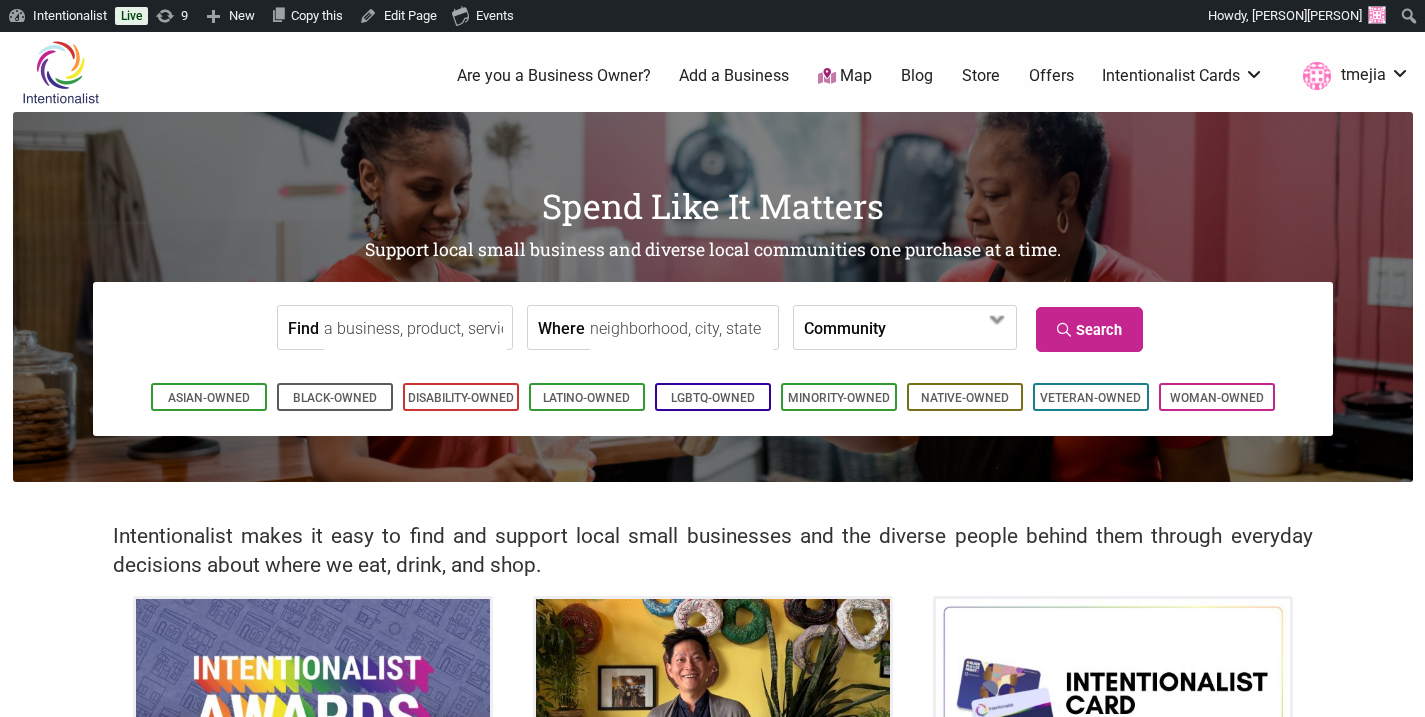 scroll, scrollTop: 0, scrollLeft: 0, axis: both 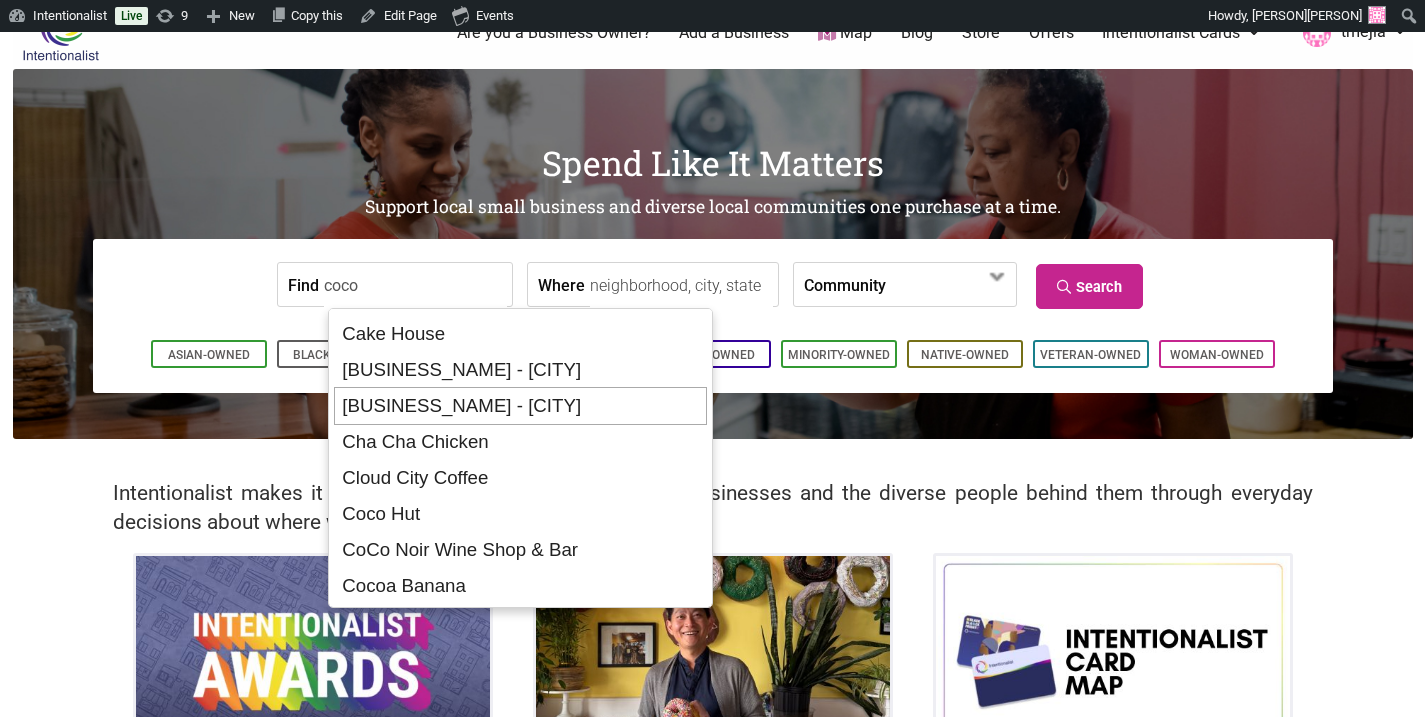click on "Spend Like It Matters
Support local small business and diverse local communities one purchase at a time.
Find
coco
Where
Community
Asian-Owned Black-Owned Disability-Owned Family-Owned Latino-Owned LGBTQ-Owned Native-Owned Social Enterprise Veteran-Owned Woman-Owned
Search
Asian-Owned
Black-Owned
Disability-Owned
Latino-Owned
LGBTQ-Owned
Minority-Owned
Native-Owned" at bounding box center [713, 254] 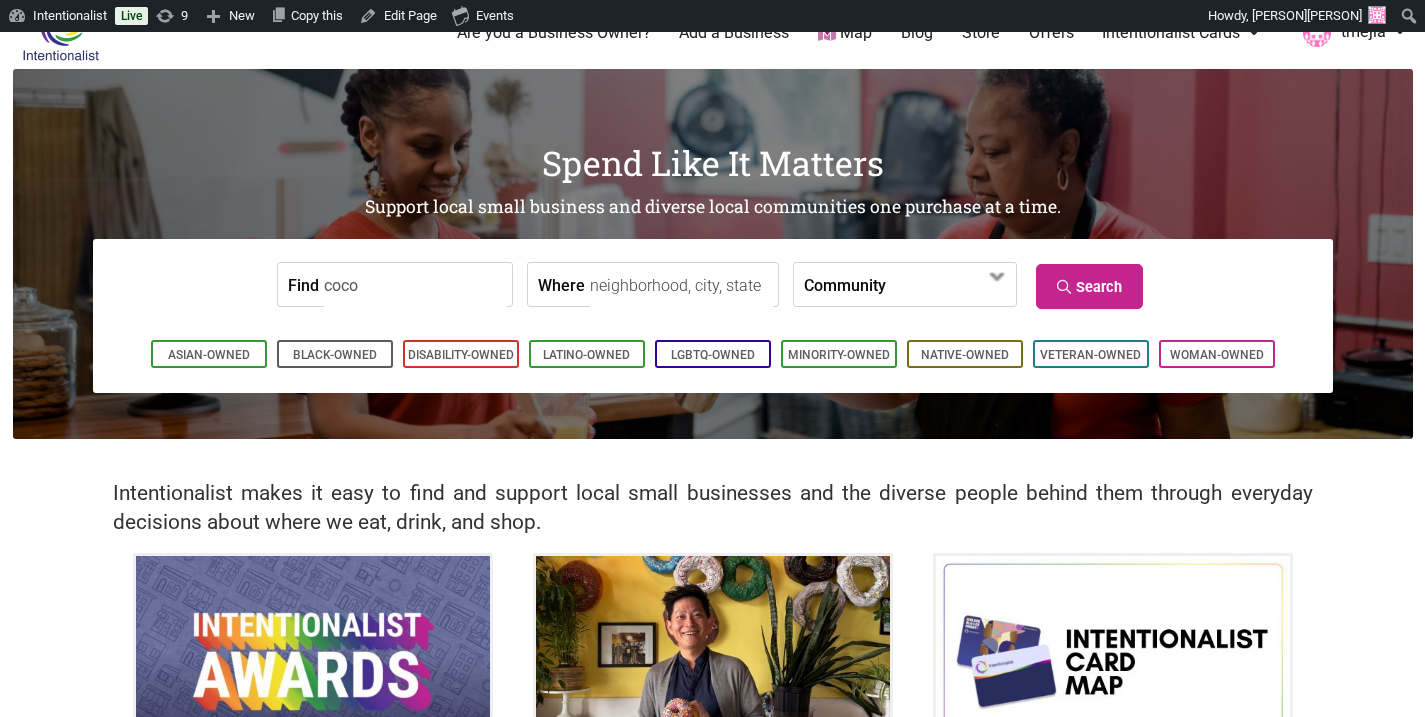 click on "coco" at bounding box center (415, 285) 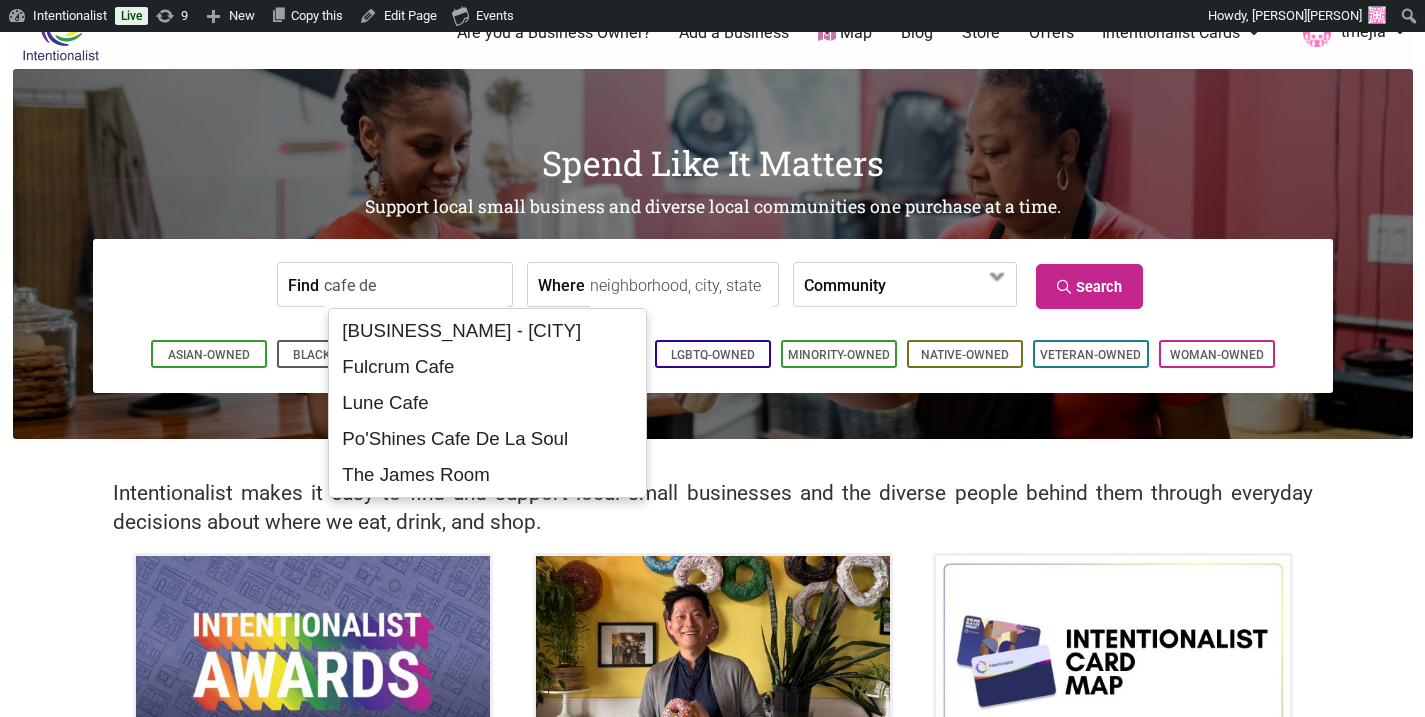 scroll, scrollTop: 0, scrollLeft: 0, axis: both 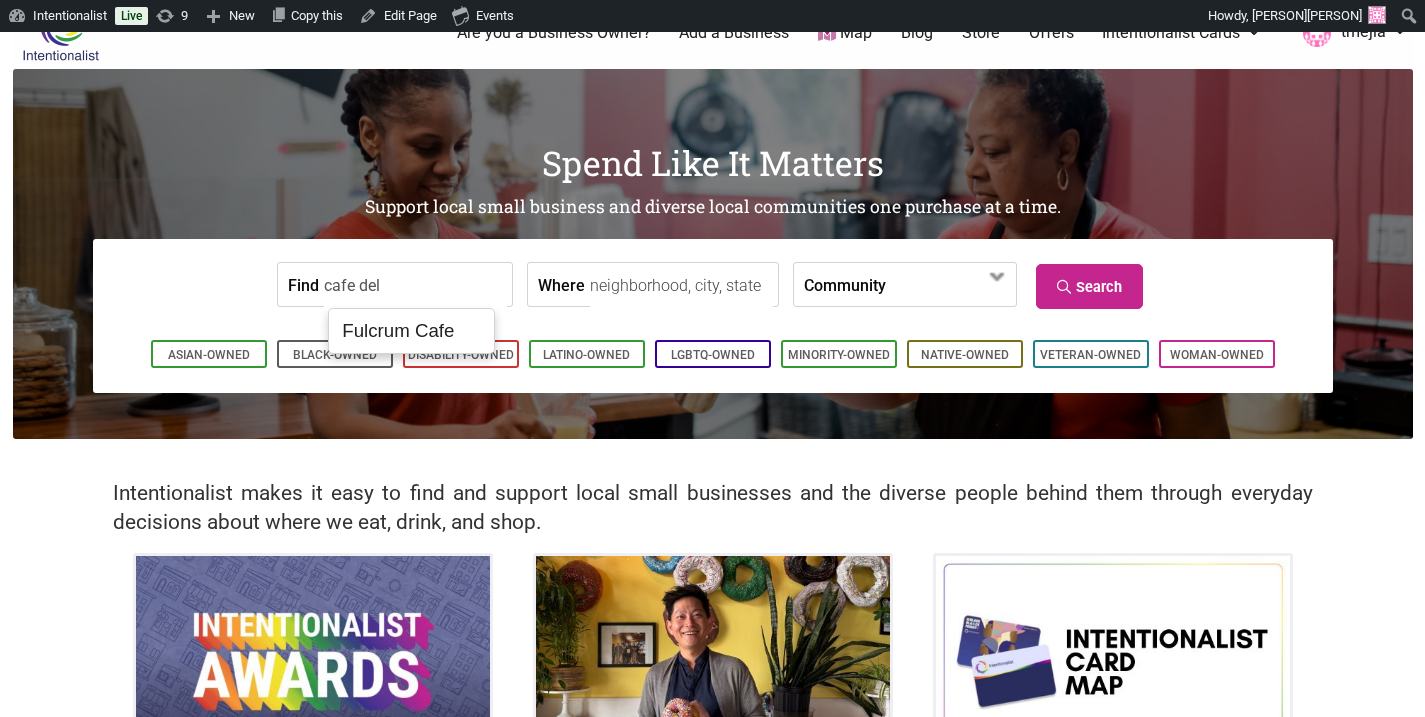 type on "cafe del" 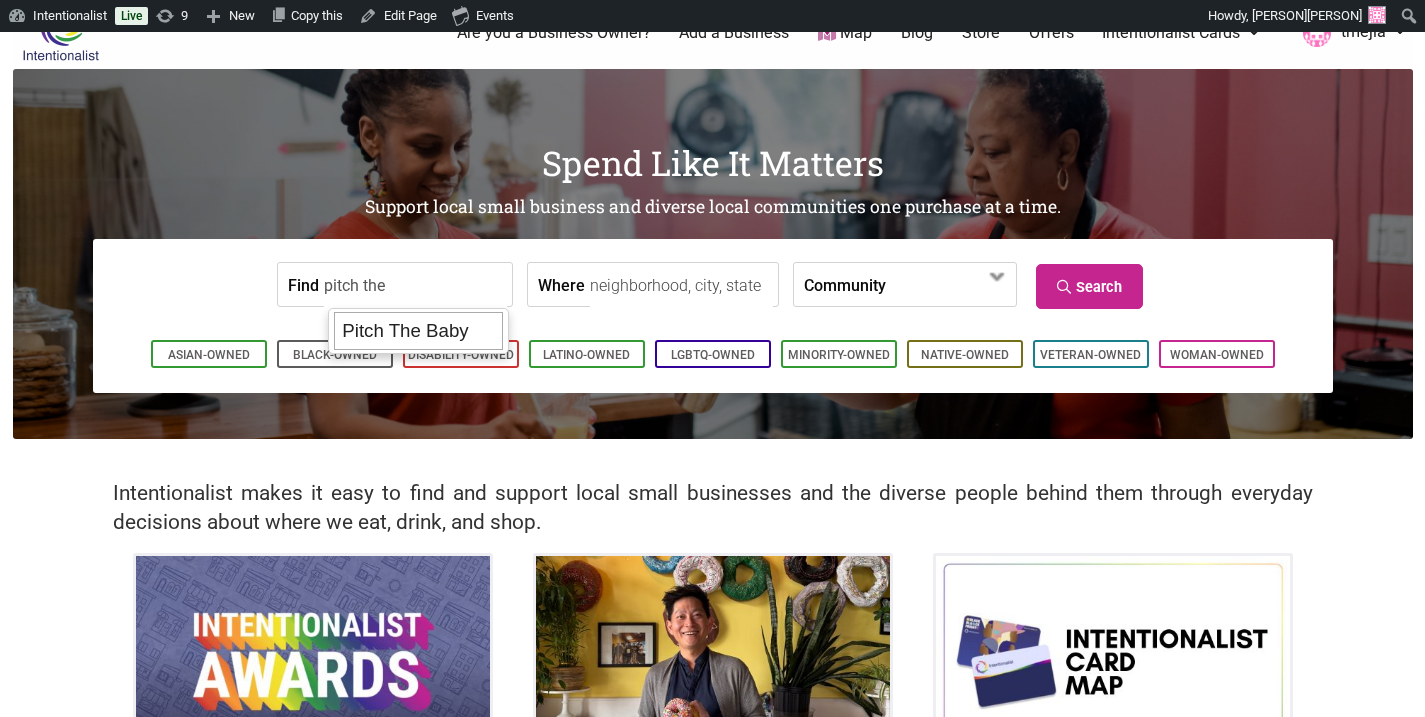 click on "Pitch The Baby" at bounding box center (418, 331) 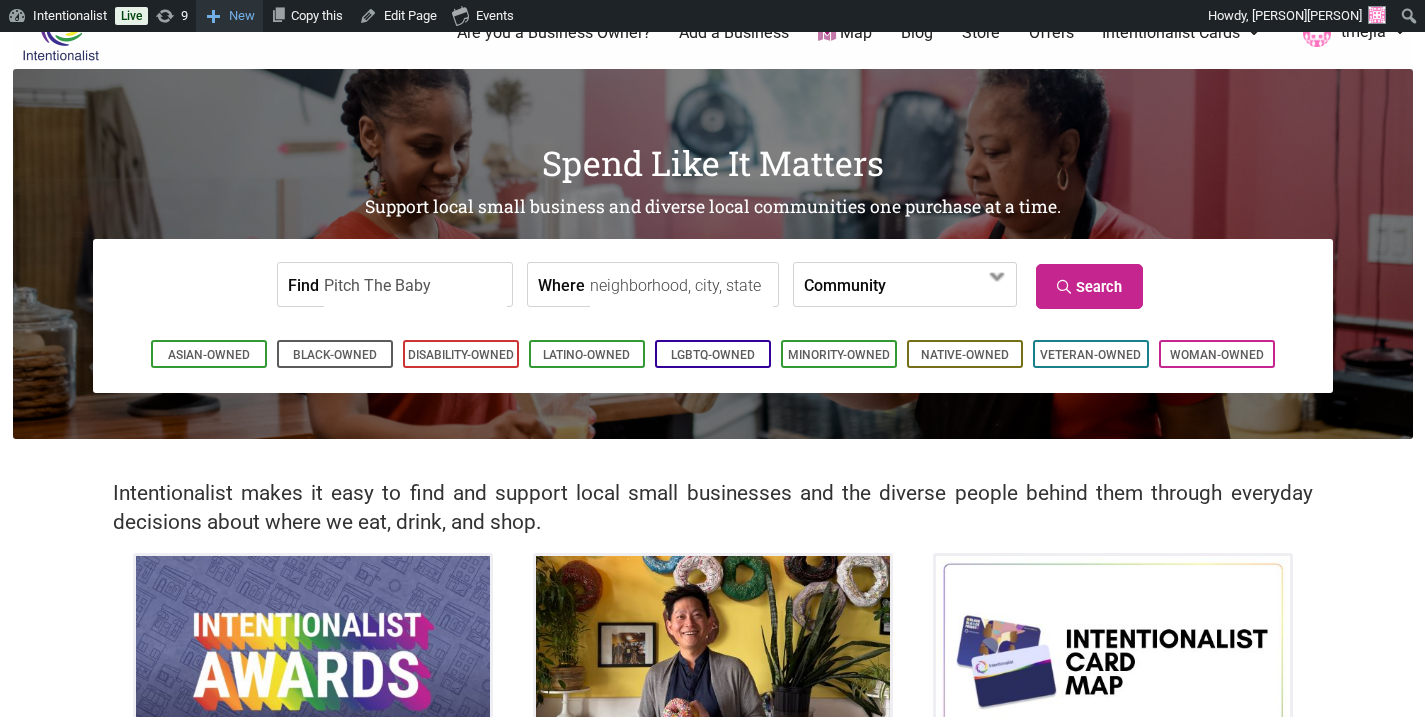 type on "Pitch The Baby" 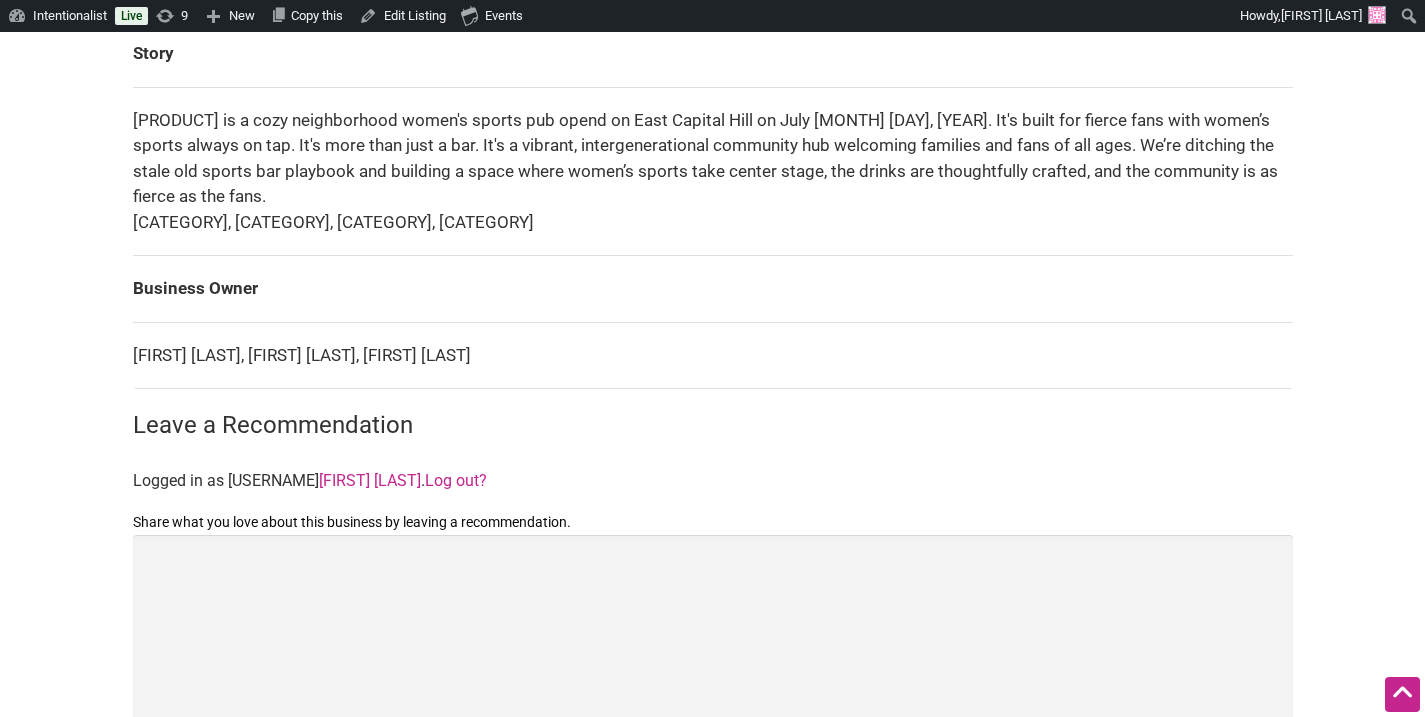 scroll, scrollTop: 237, scrollLeft: 0, axis: vertical 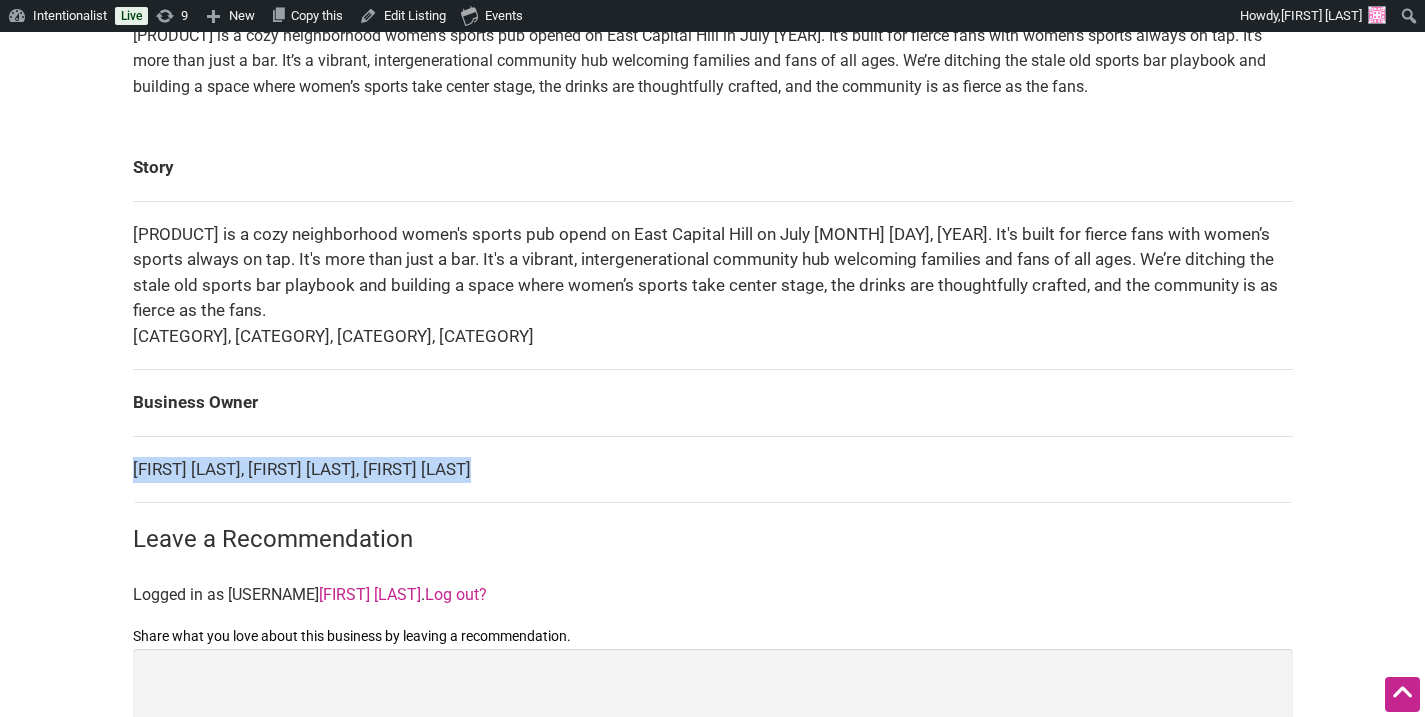 drag, startPoint x: 132, startPoint y: 468, endPoint x: 556, endPoint y: 474, distance: 424.04245 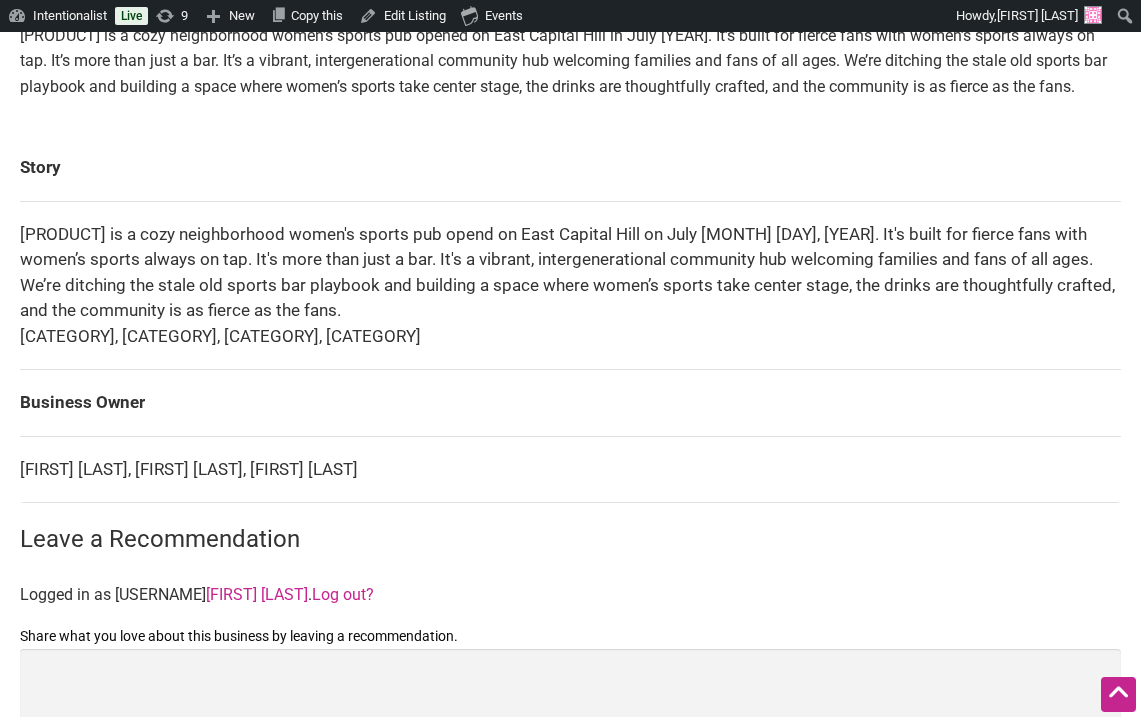 click on "Business Owner" at bounding box center (570, 403) 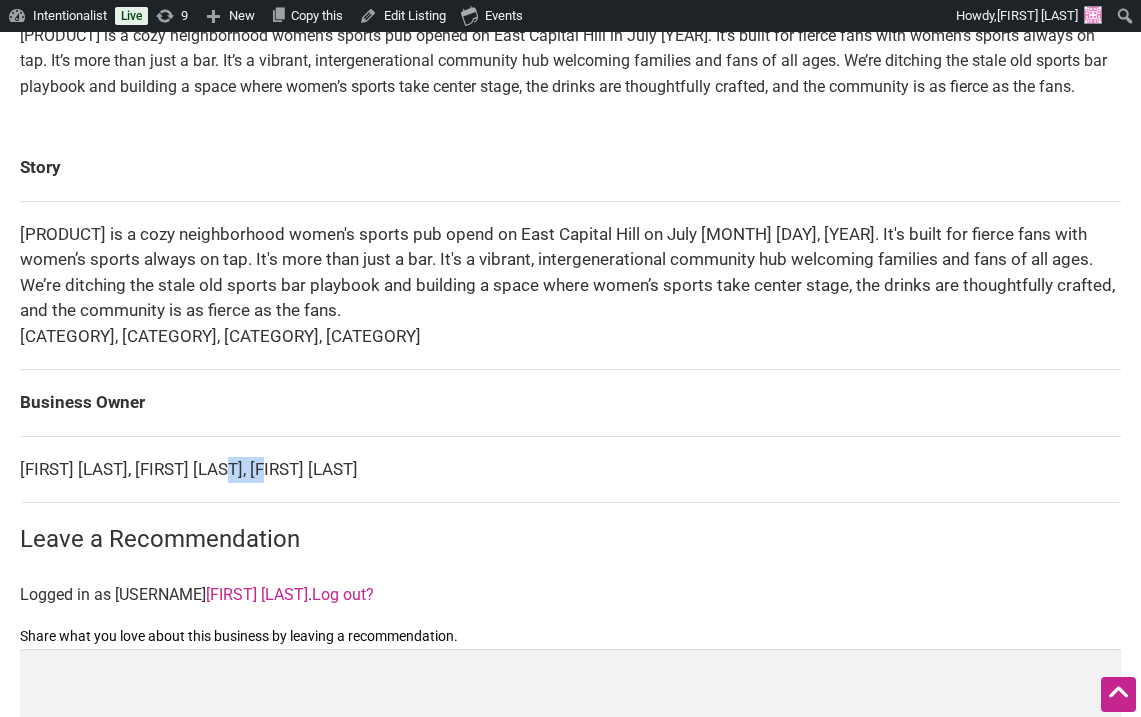 click on "Anais Custer, Monica Dimas, Kimfer Flanery-Rye" at bounding box center (570, 469) 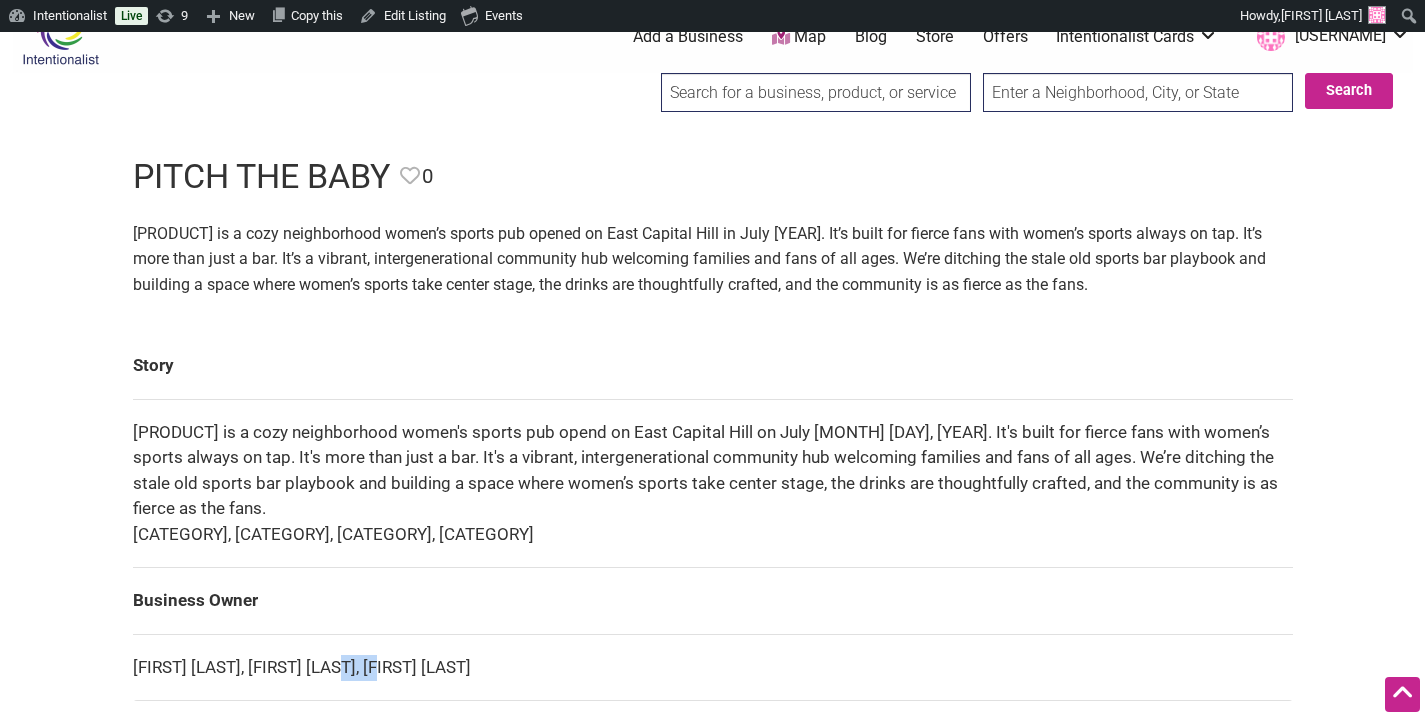 scroll, scrollTop: 0, scrollLeft: 0, axis: both 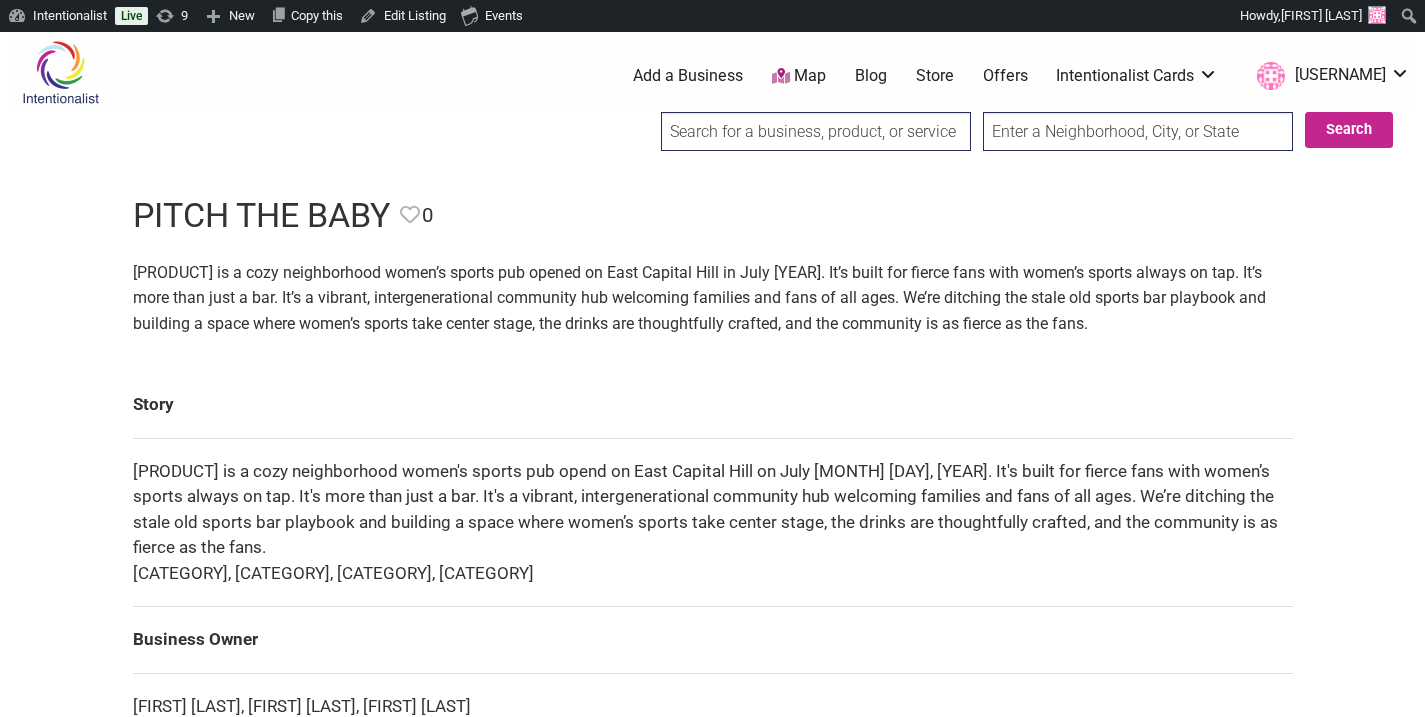 click at bounding box center [816, 131] 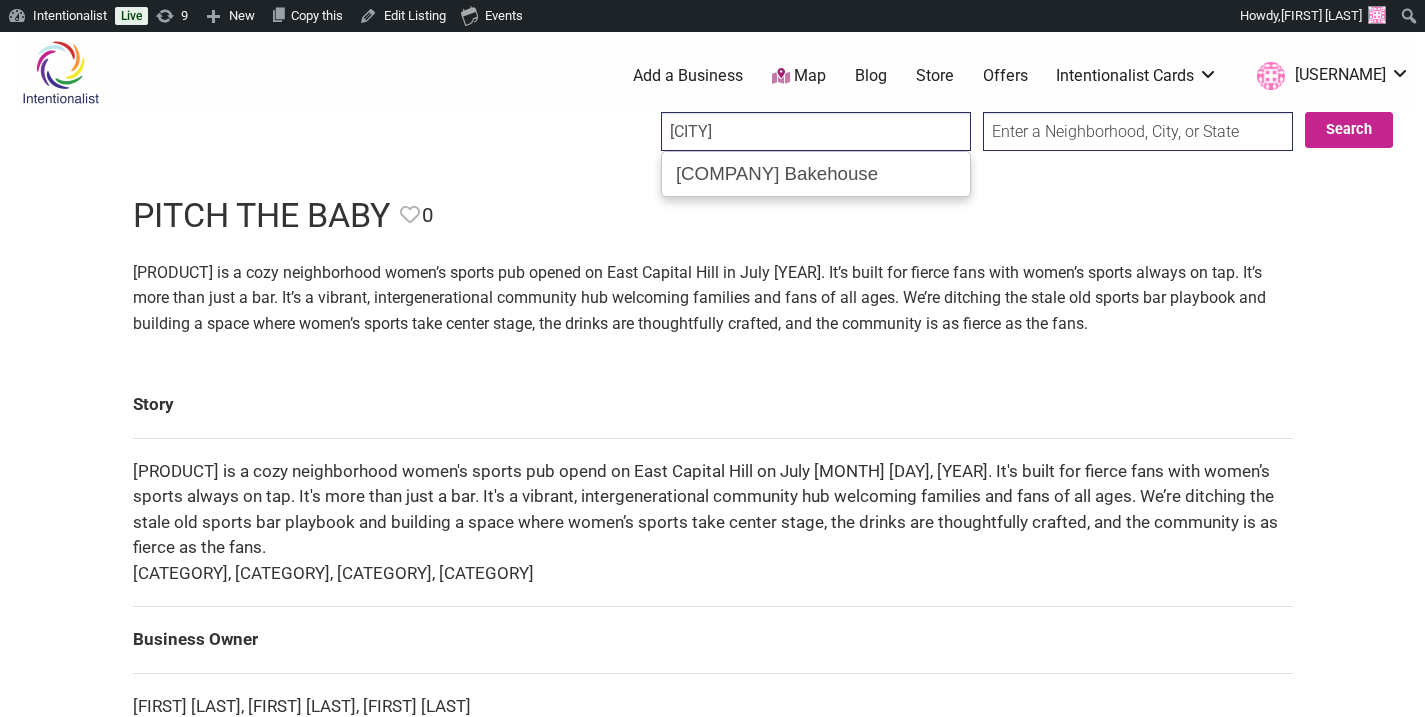 type on "Pufftown Bakehouse" 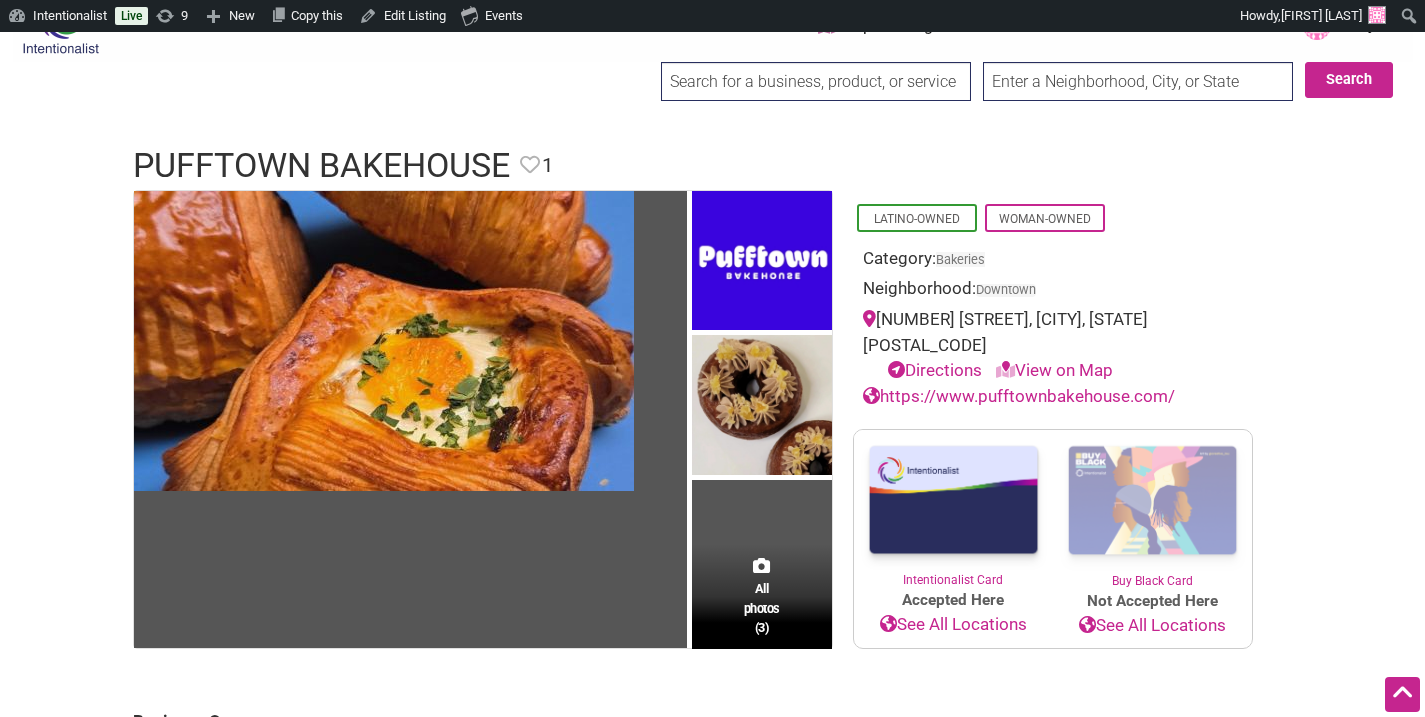 scroll, scrollTop: 0, scrollLeft: 0, axis: both 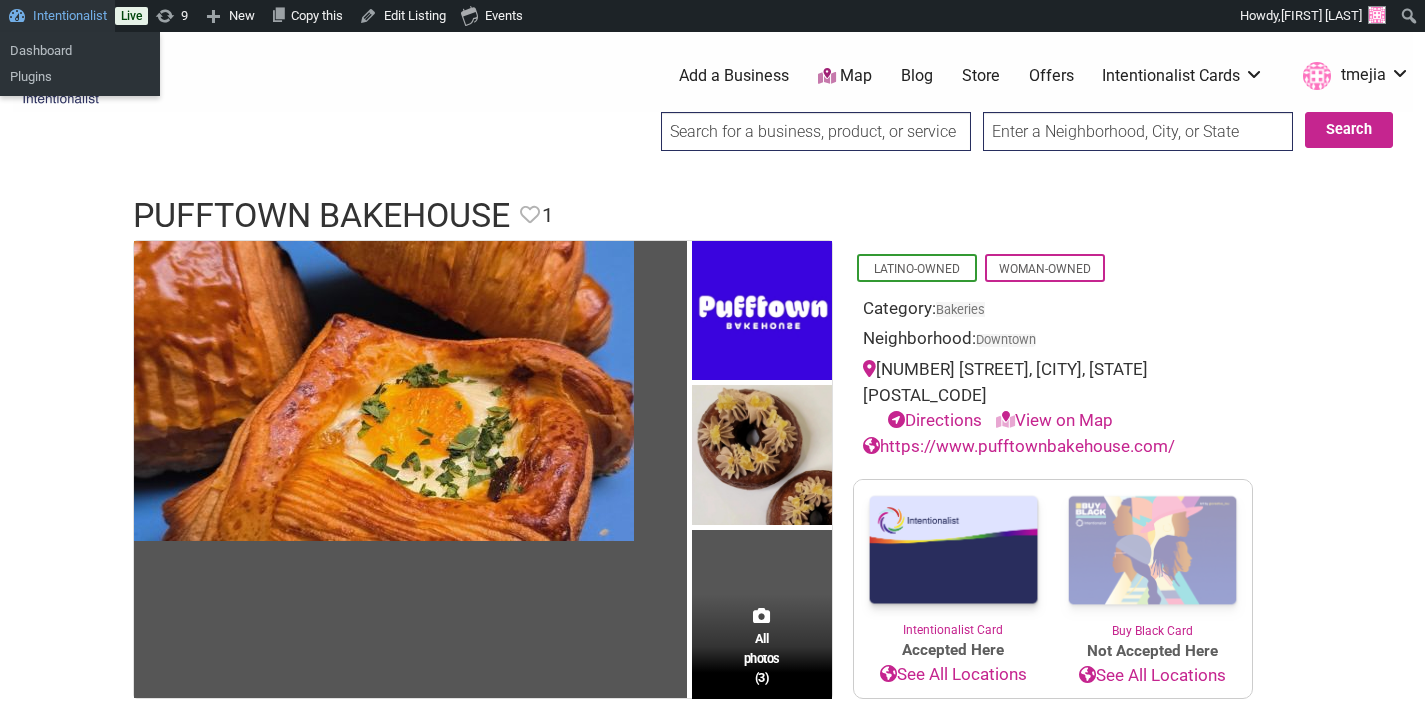 click on "Intentionalist" at bounding box center (57, 16) 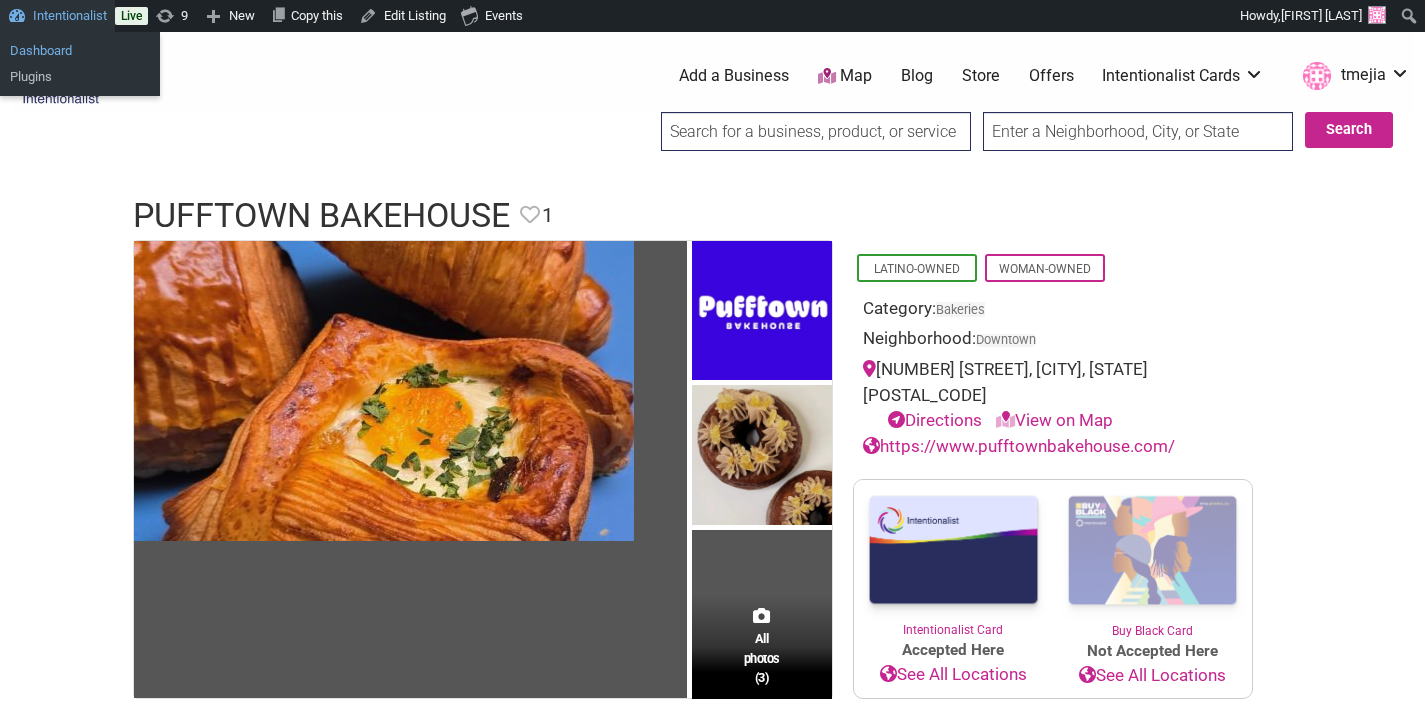 click on "Dashboard" at bounding box center [80, 51] 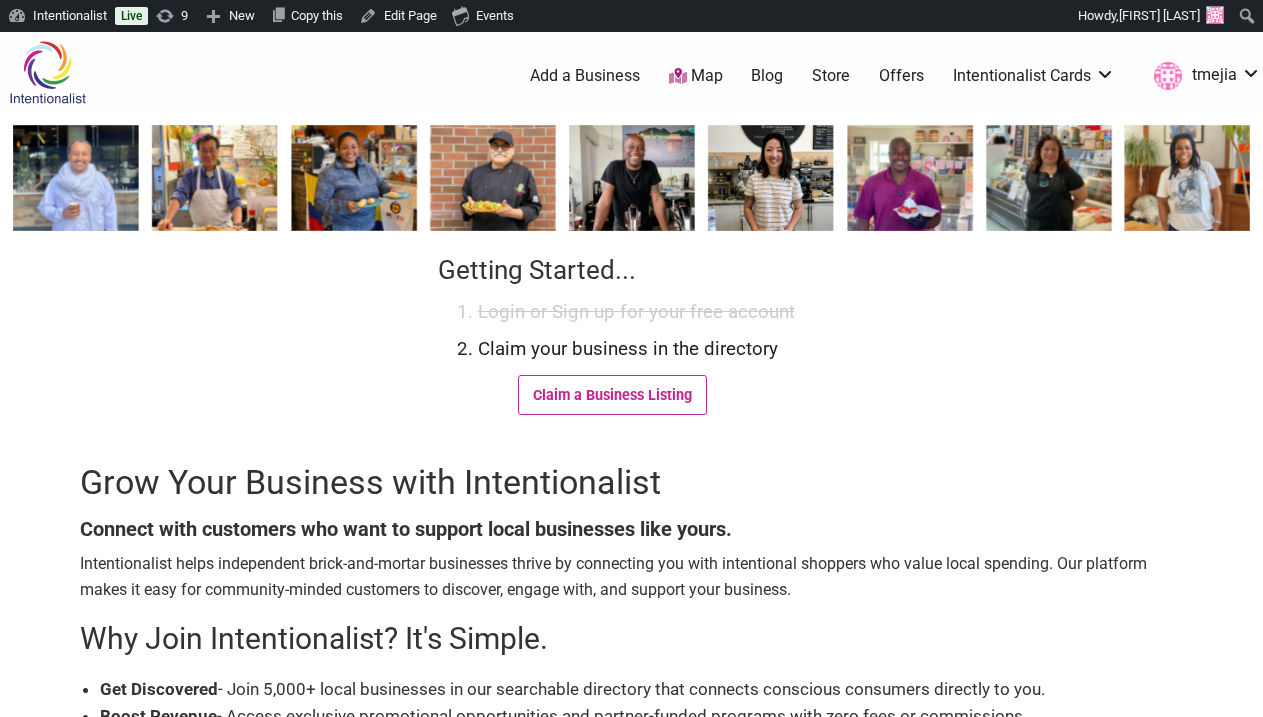 scroll, scrollTop: 0, scrollLeft: 0, axis: both 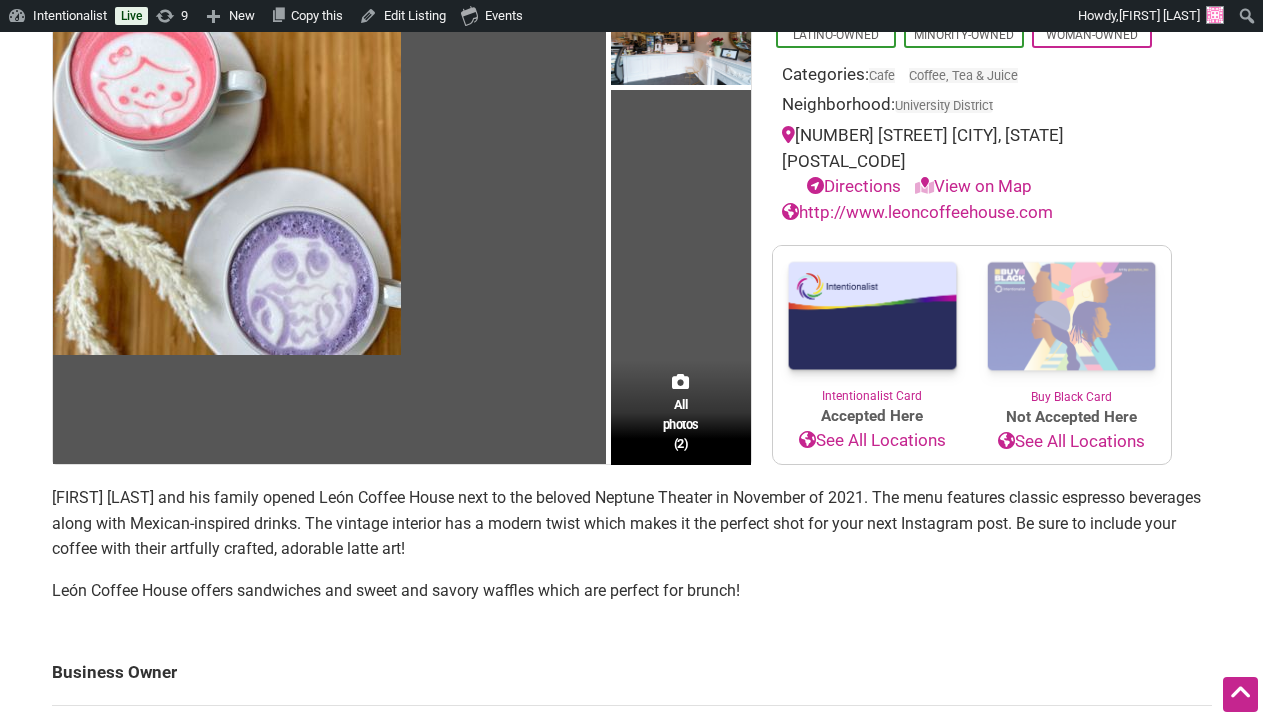 click on "http://www.leoncoffeehouse.com" at bounding box center [917, 212] 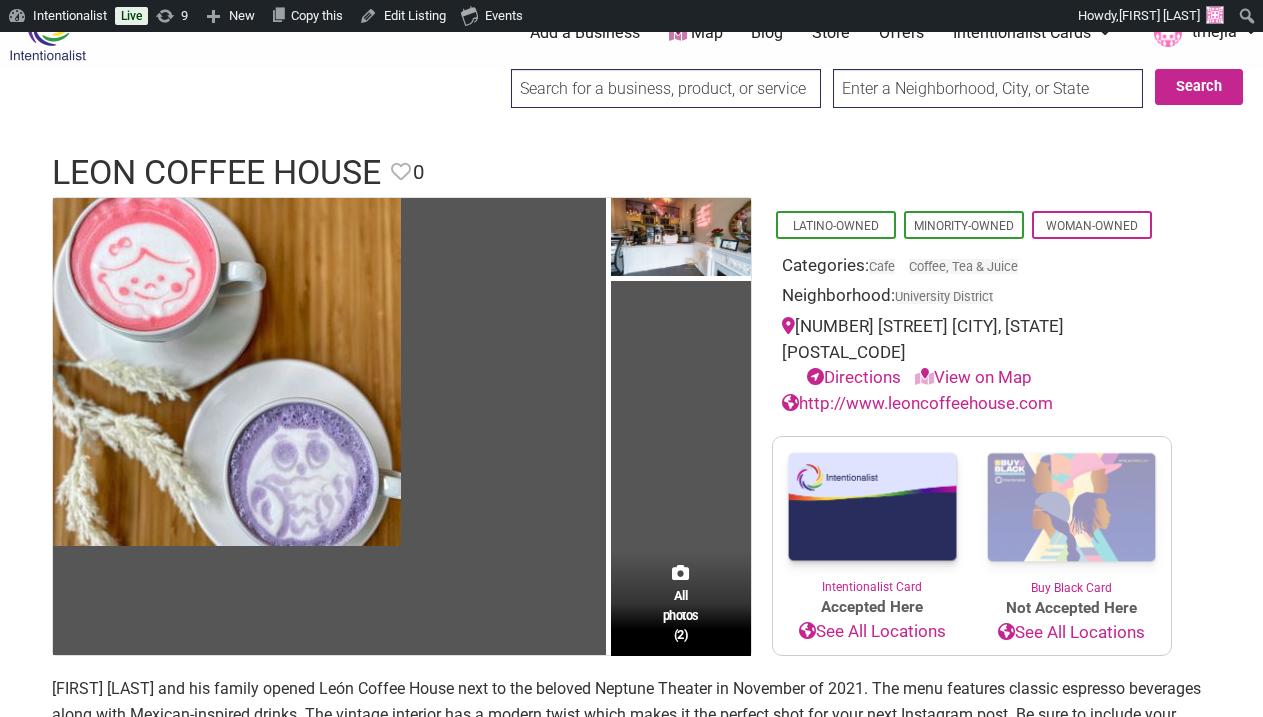 scroll, scrollTop: 0, scrollLeft: 0, axis: both 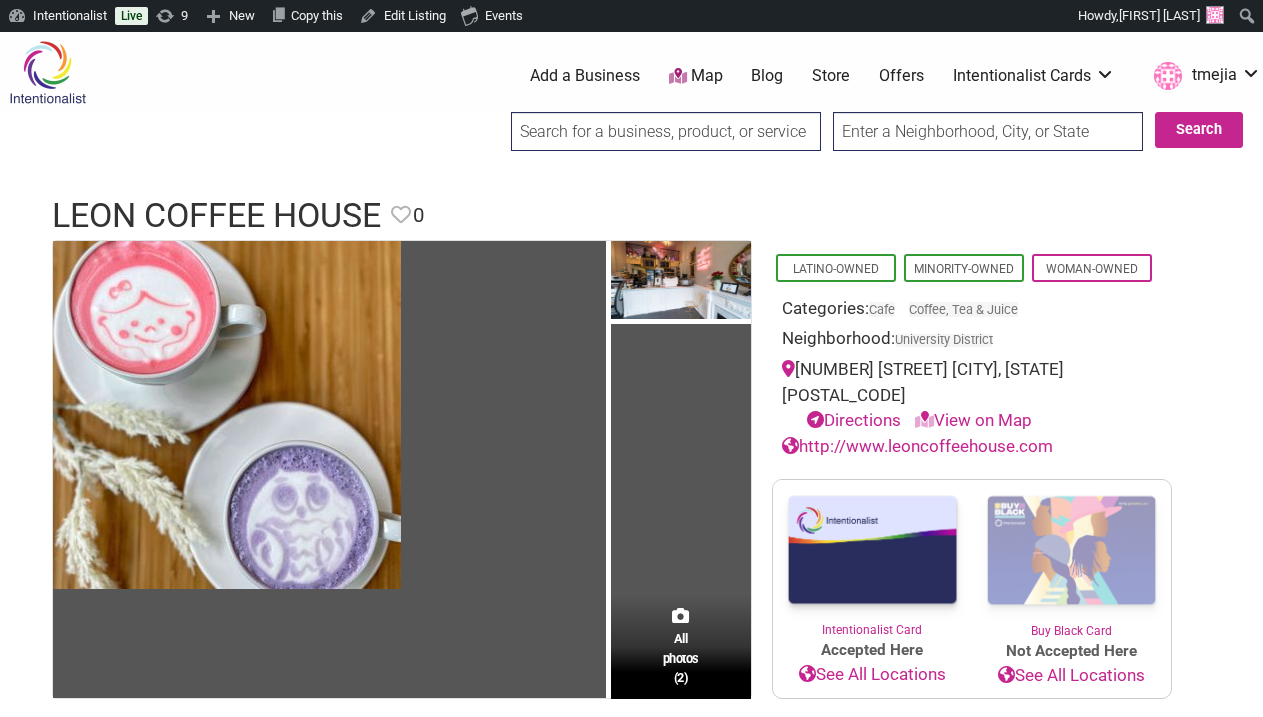 click at bounding box center (666, 131) 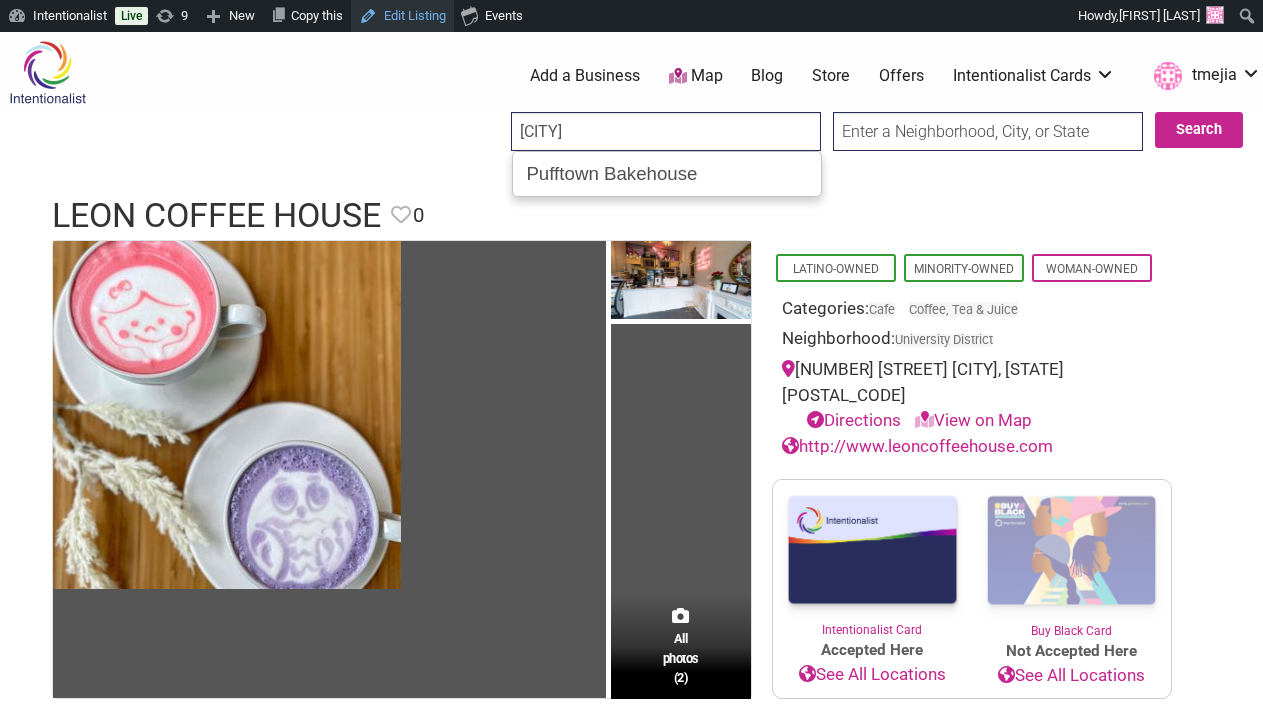 type on "[CITY]" 